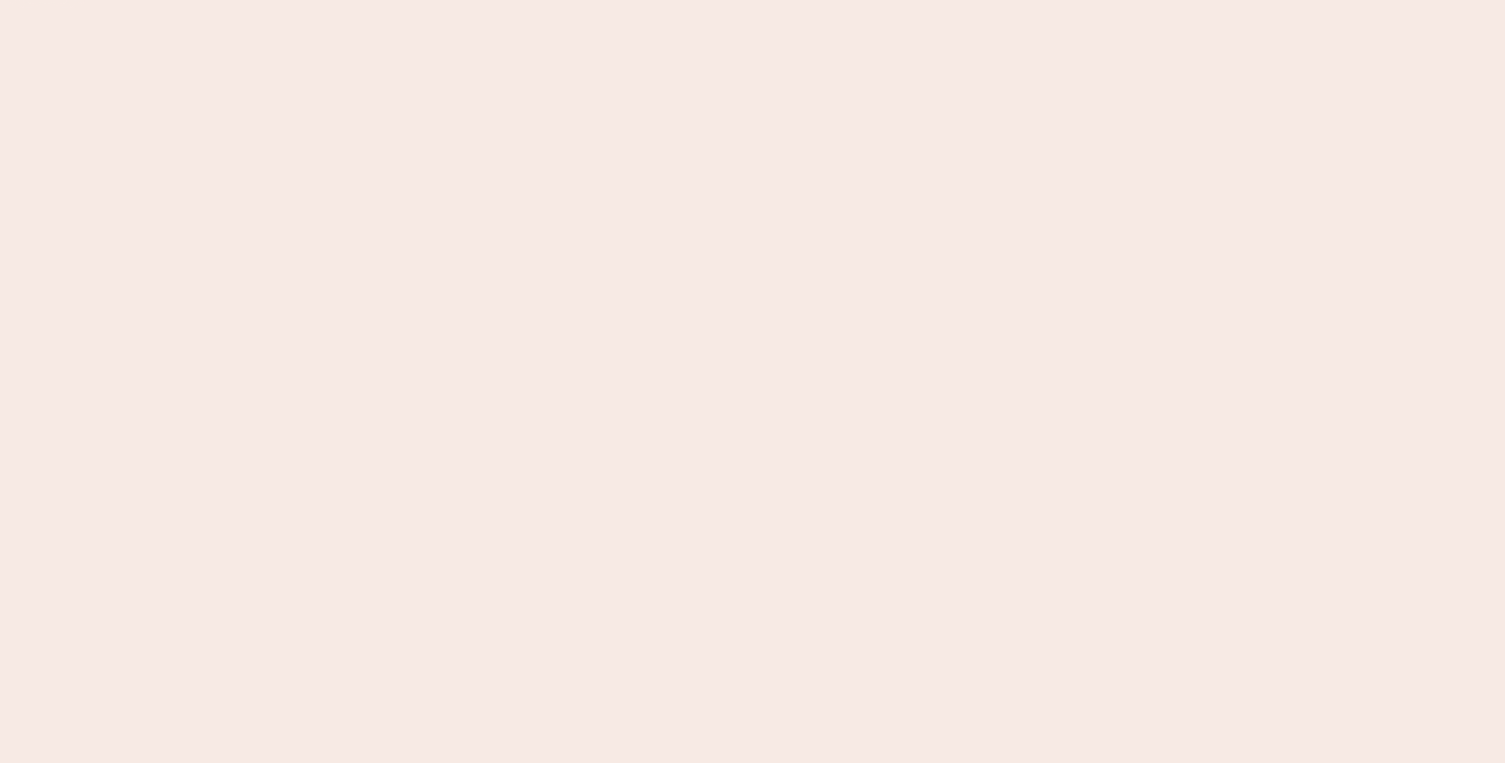 scroll, scrollTop: 0, scrollLeft: 0, axis: both 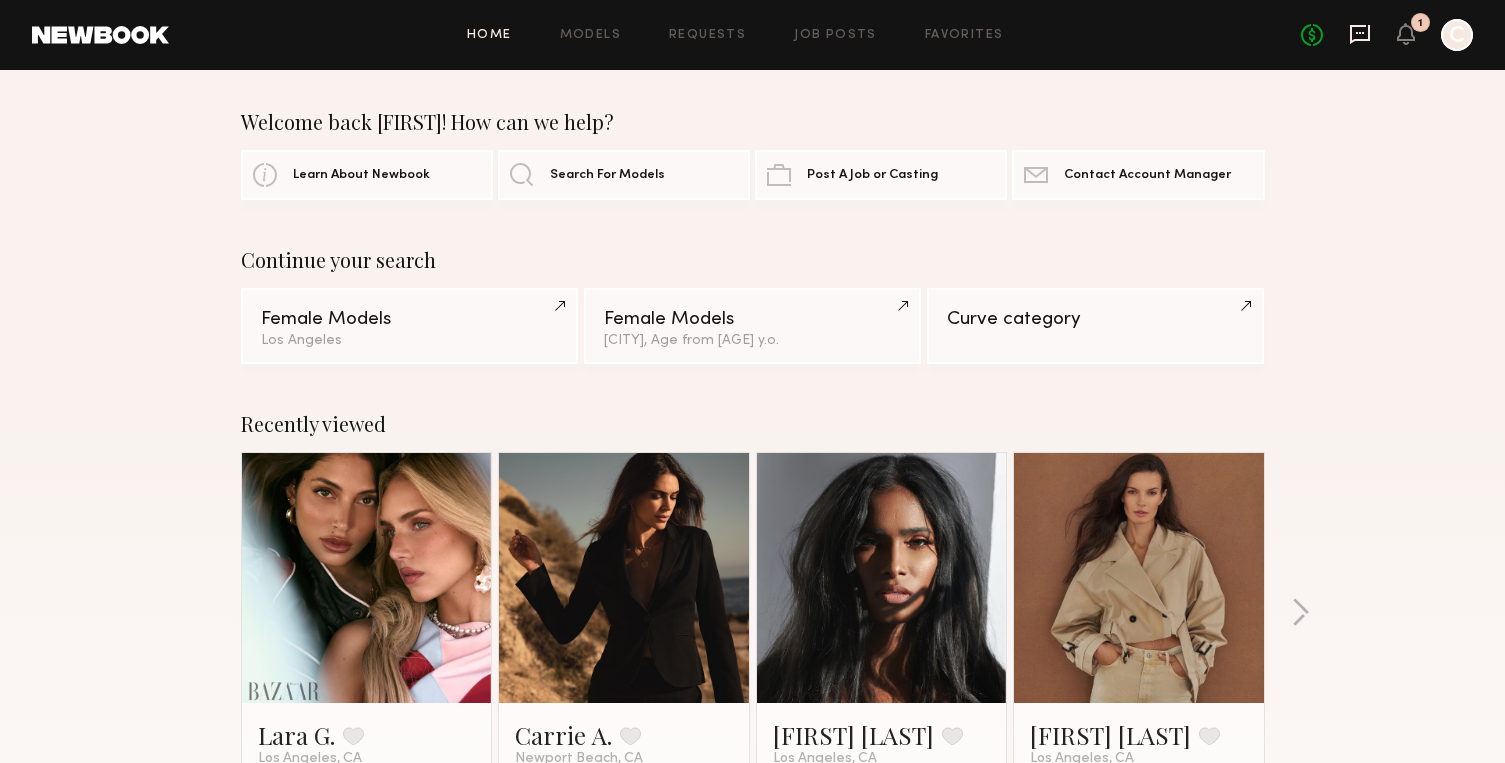 click 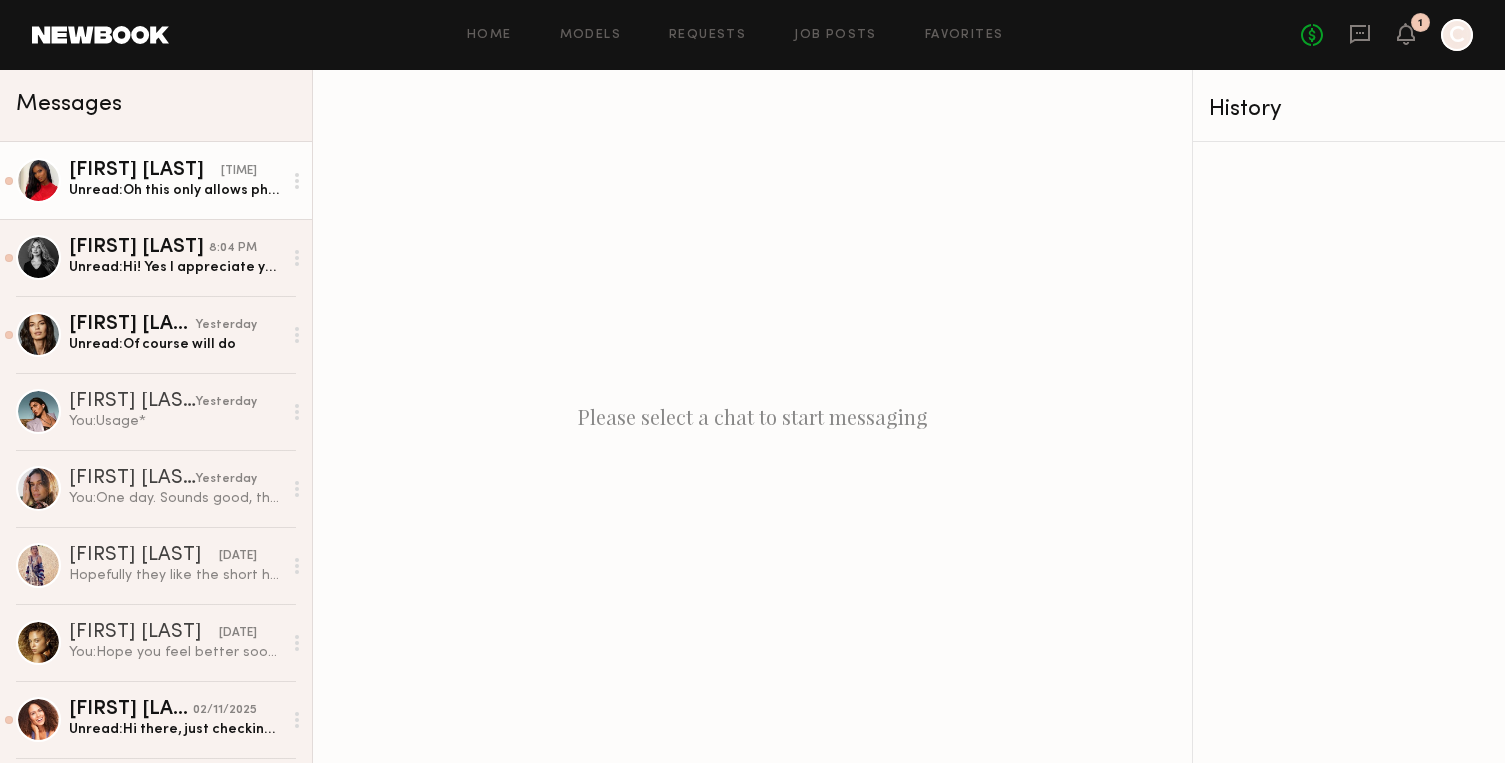 click on "Unread:  Oh this only allows photos or documents. Do you have an email I can send the video to or phone number you want me to try" 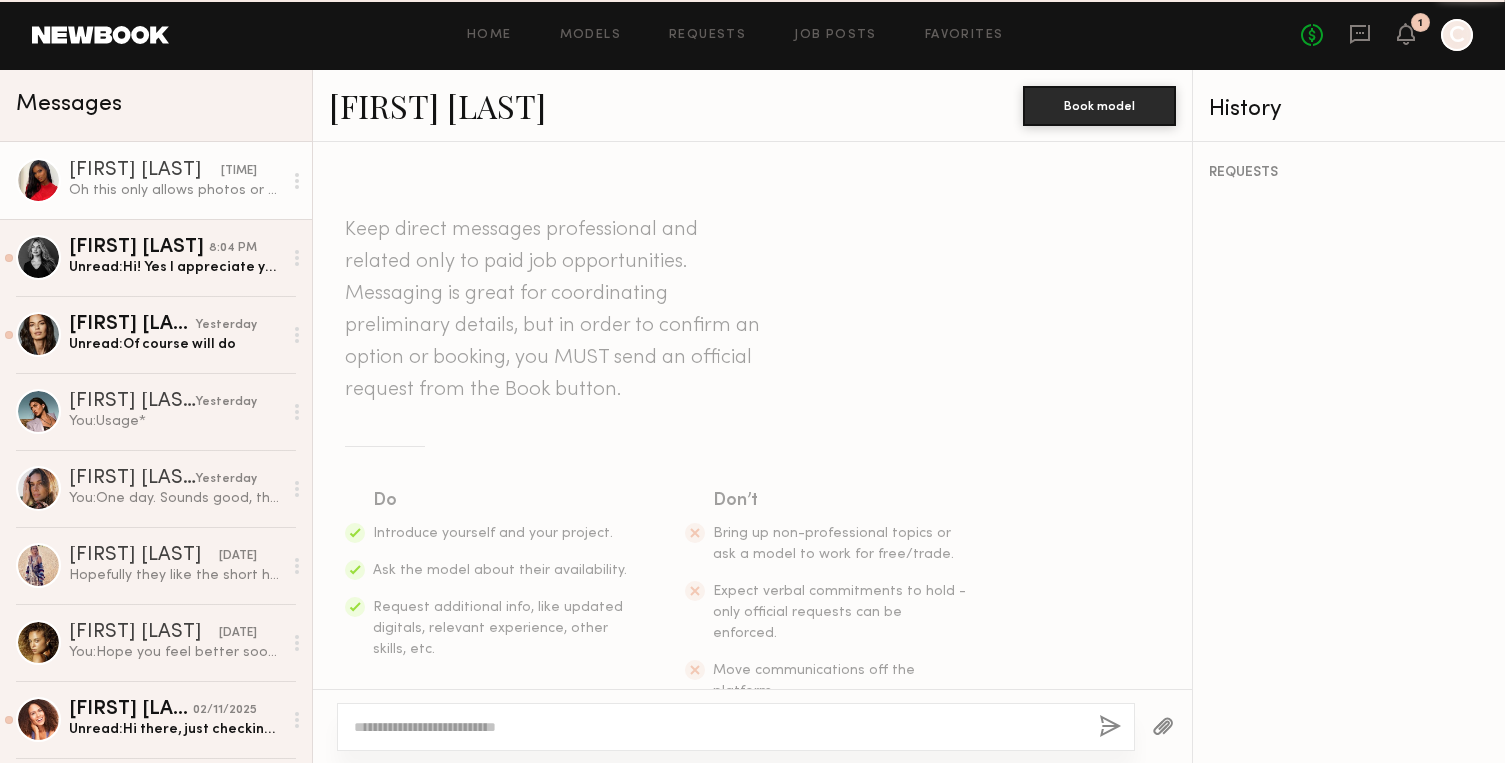 scroll, scrollTop: 698, scrollLeft: 0, axis: vertical 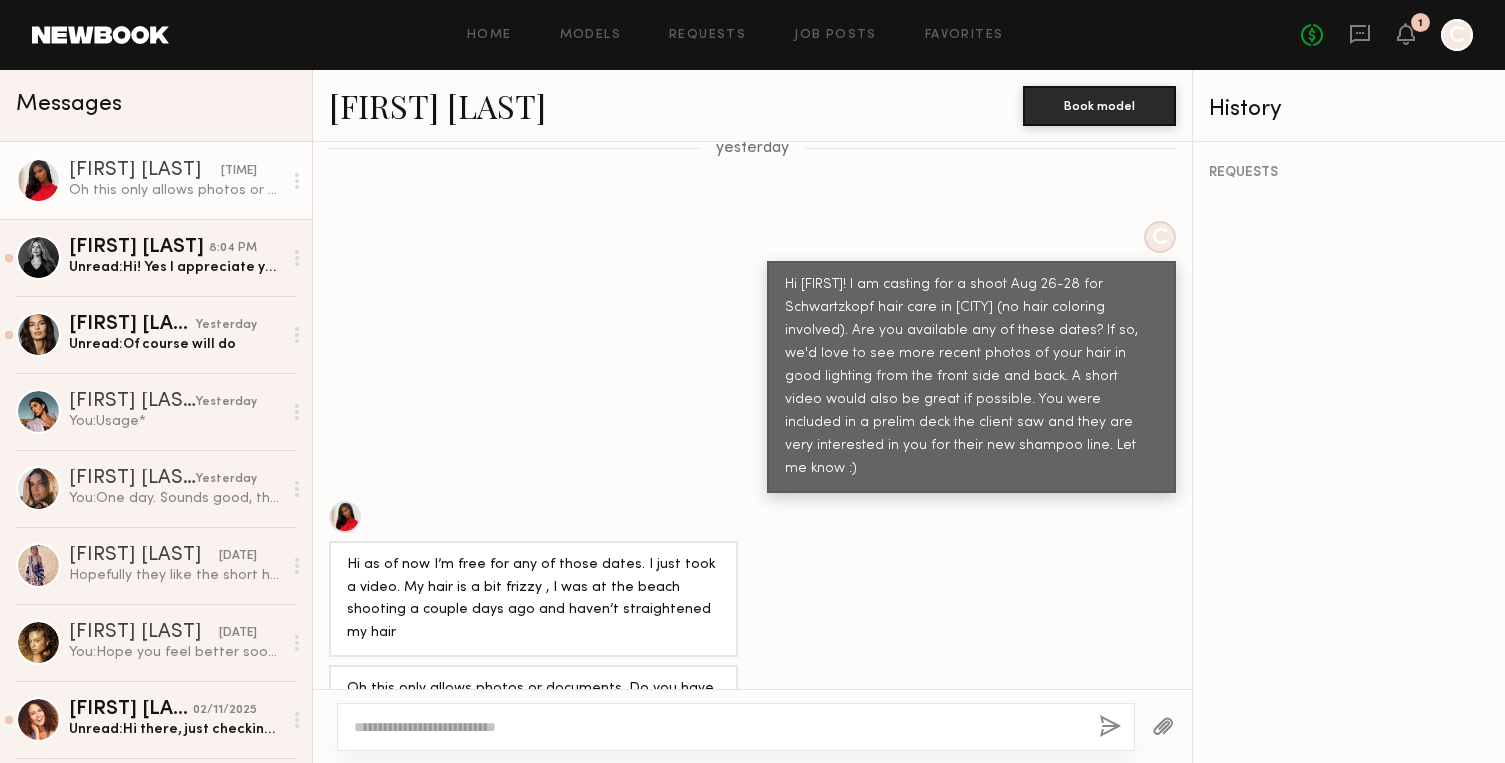 click 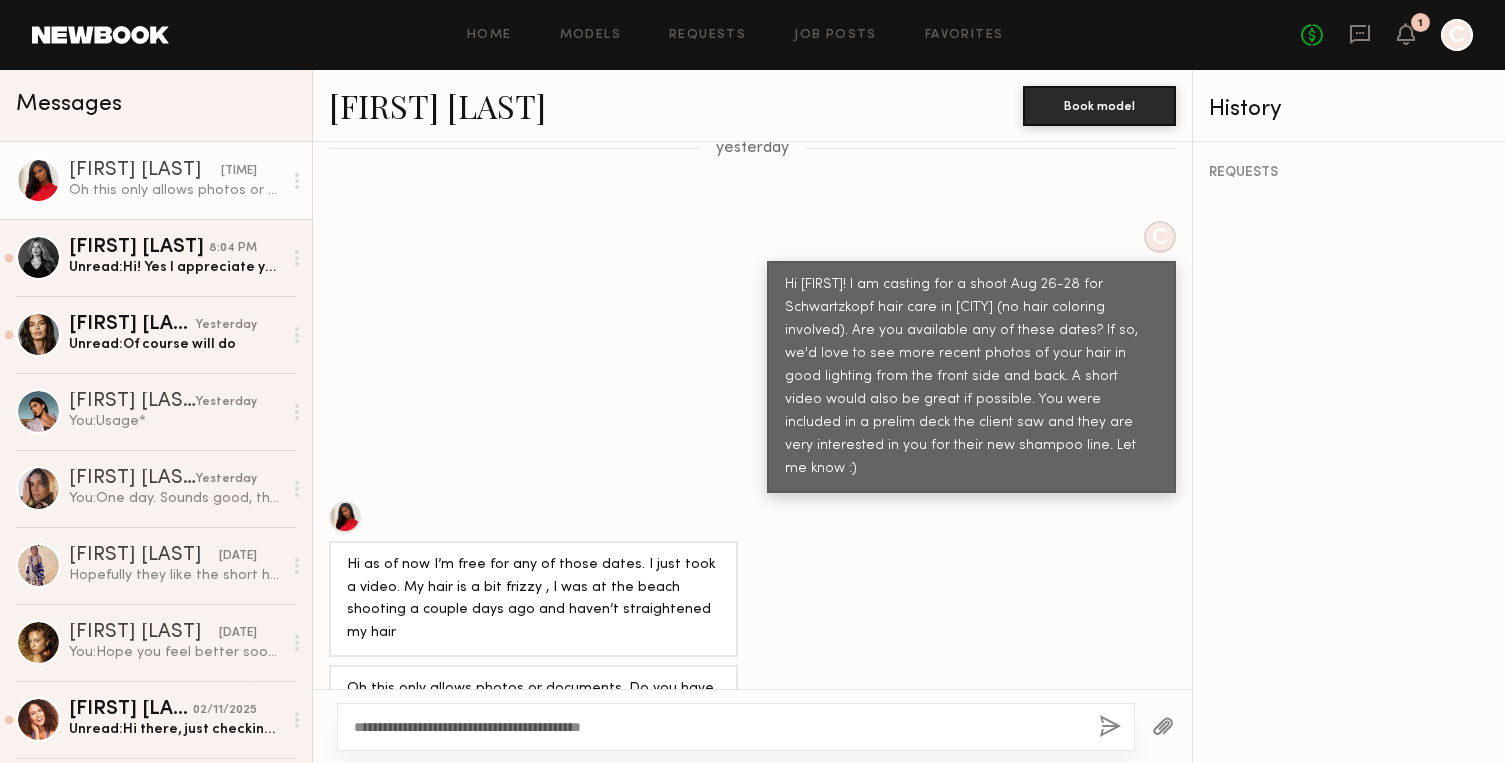 type on "**********" 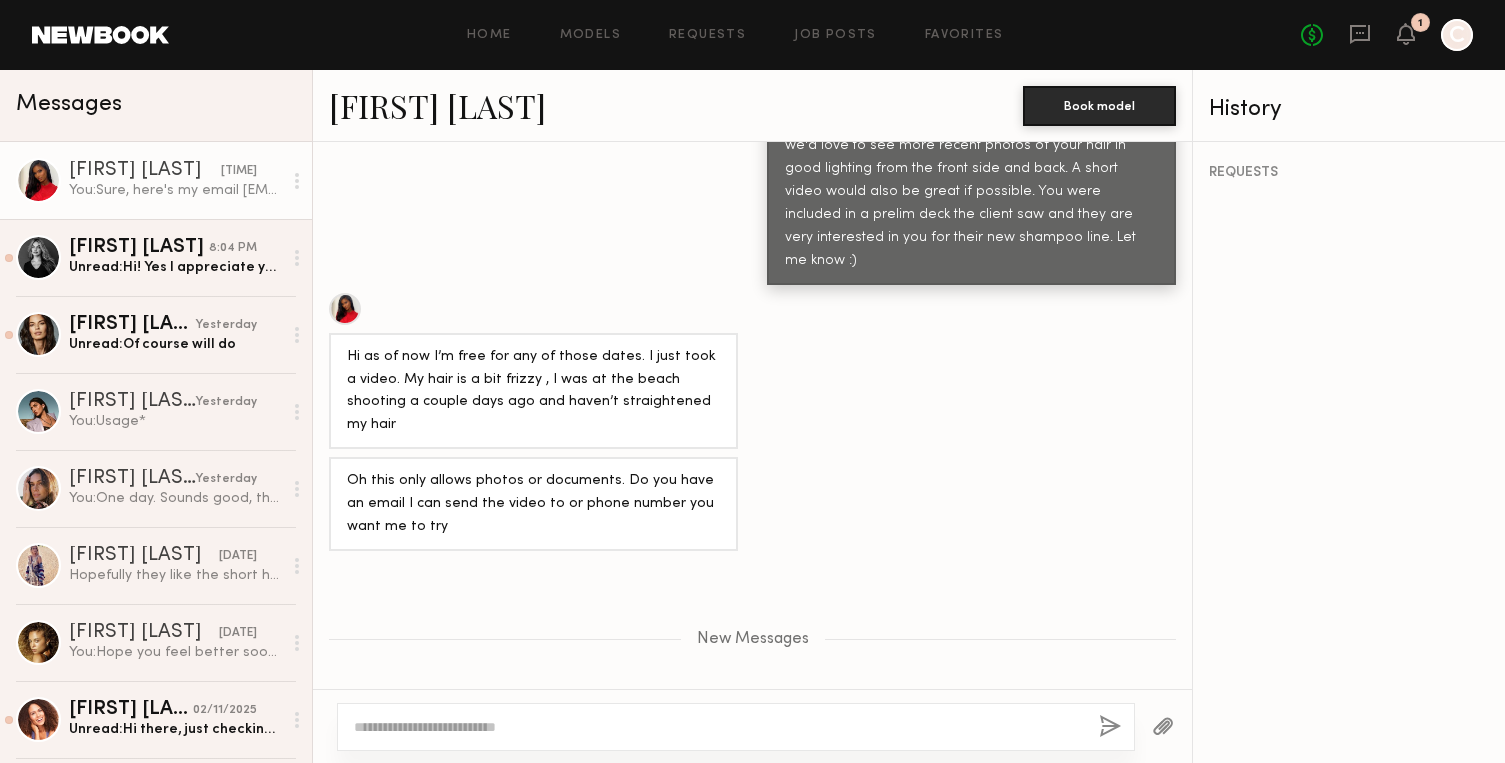 scroll, scrollTop: 1031, scrollLeft: 0, axis: vertical 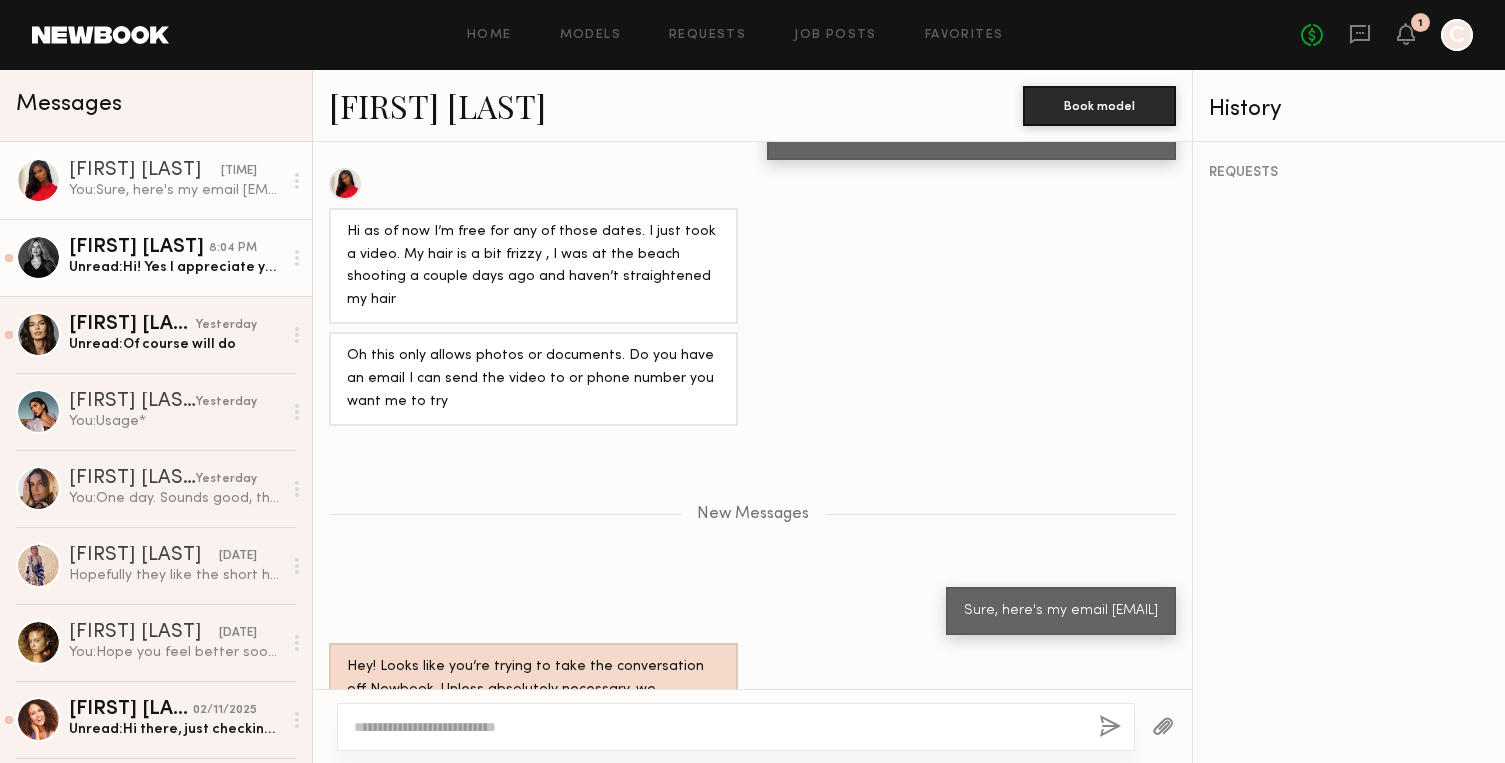click on "Unread:  Hi! Yes I appreciate you reaching out. I am available those dates and happy to send some photos and video. May I ask what the rate is for the project and any other details? Xx" 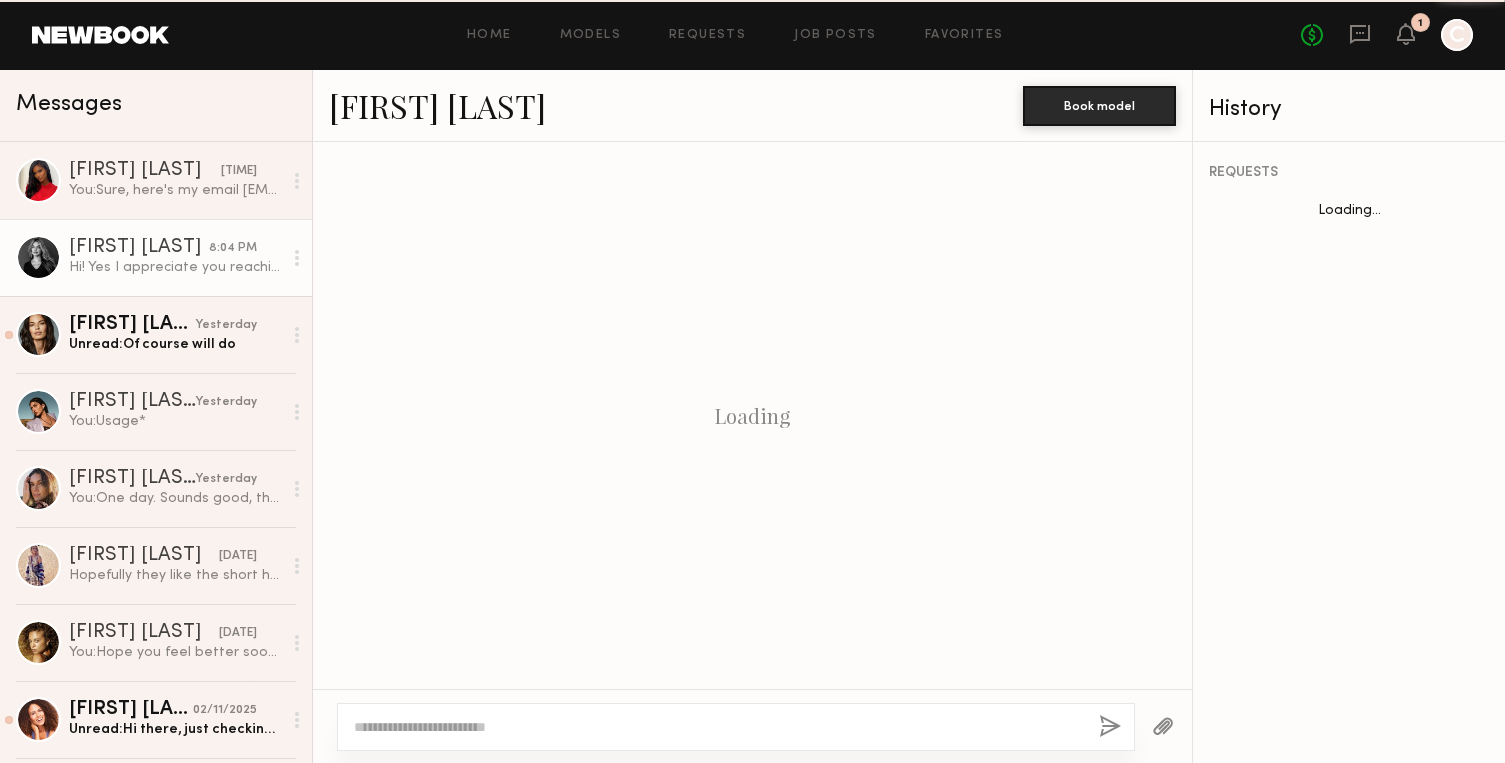 scroll, scrollTop: 579, scrollLeft: 0, axis: vertical 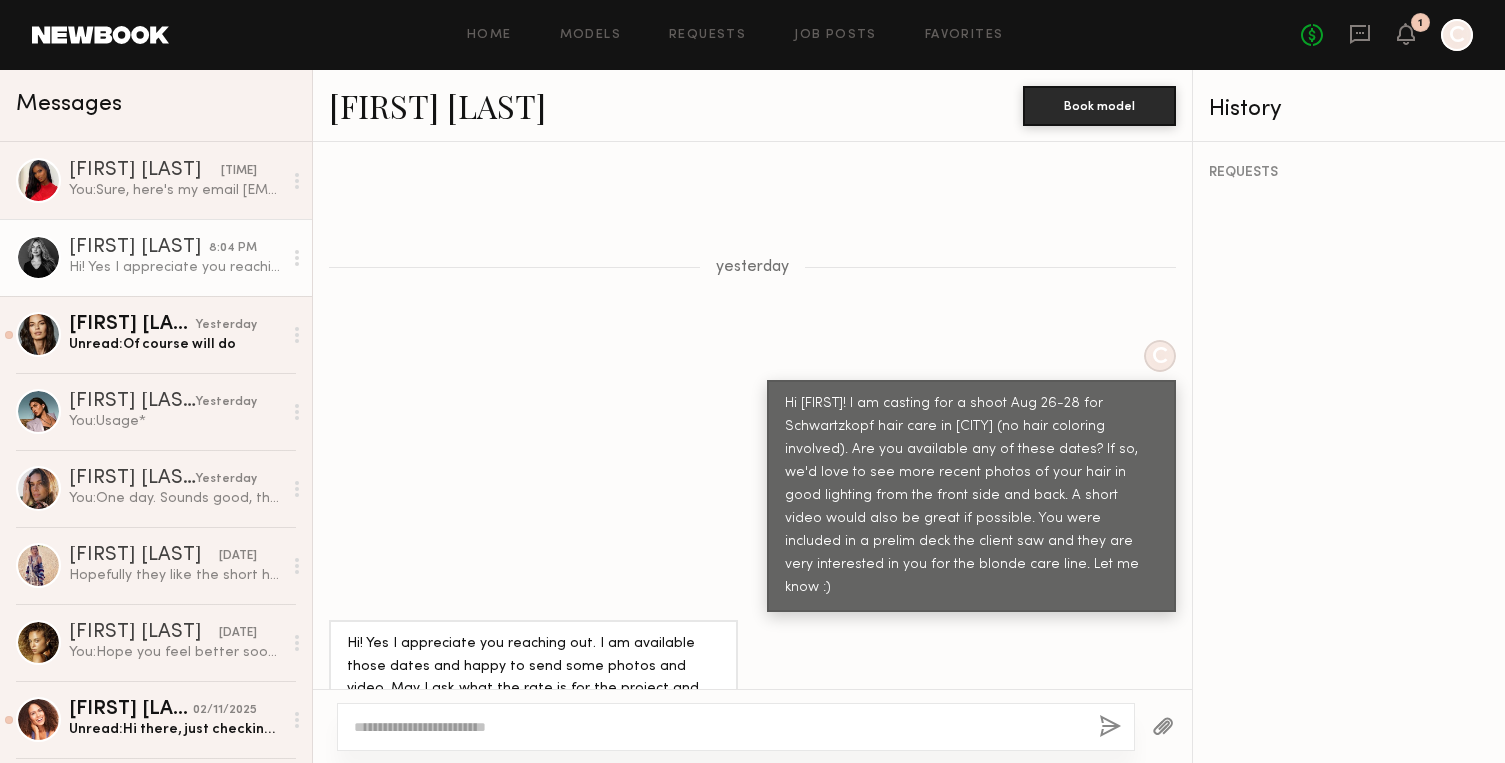click on "[FIRST] [LAST]" 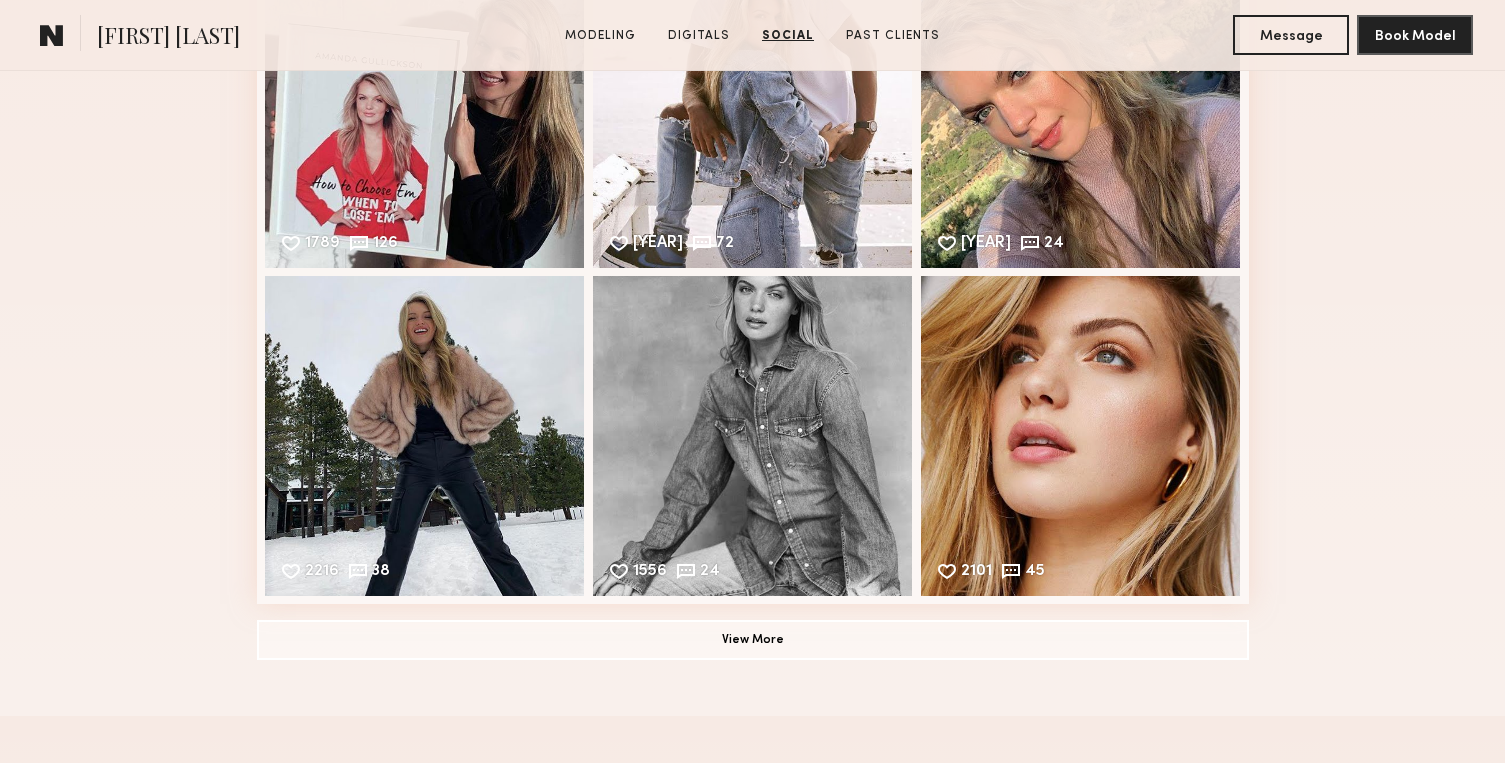 scroll, scrollTop: 3032, scrollLeft: 0, axis: vertical 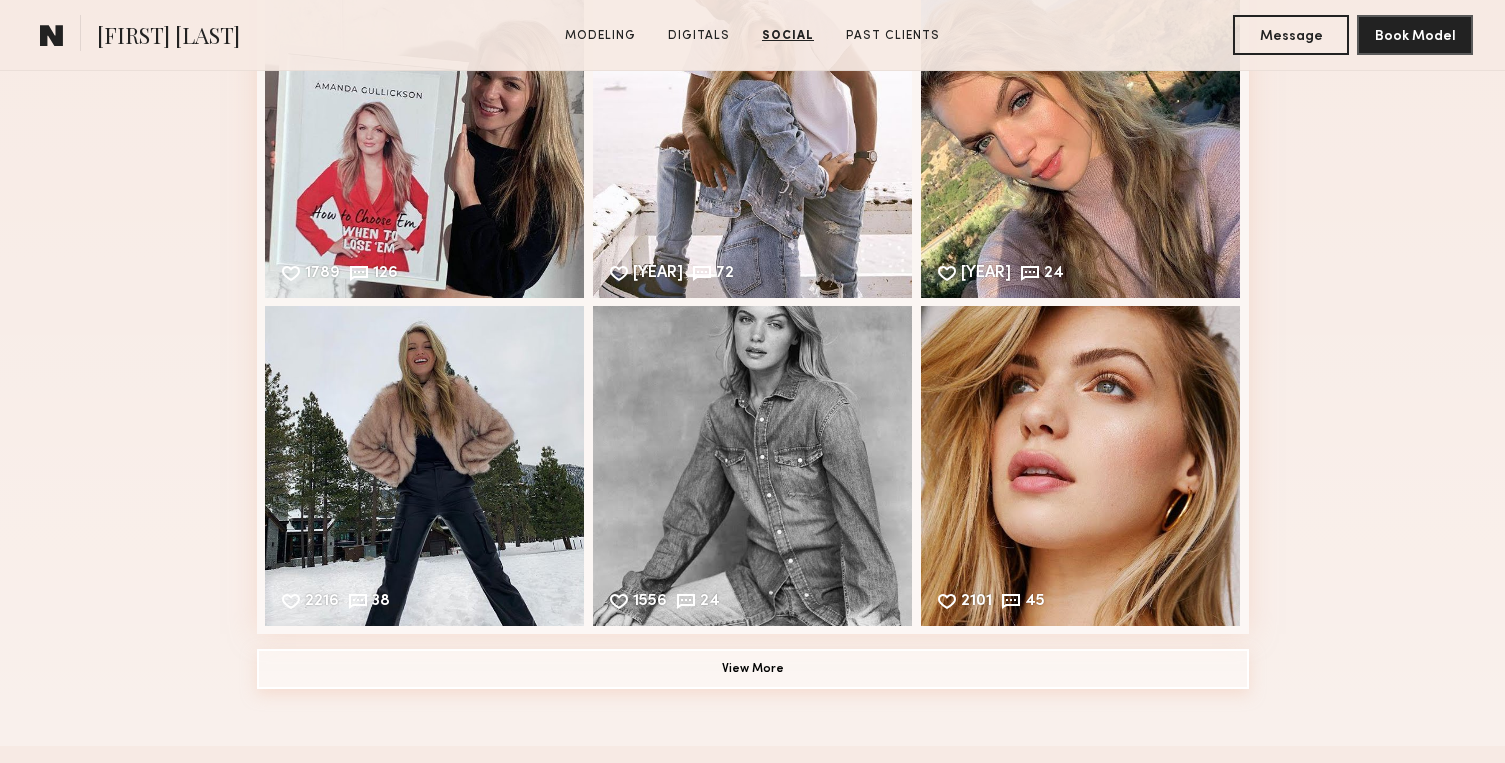 click on "View More" 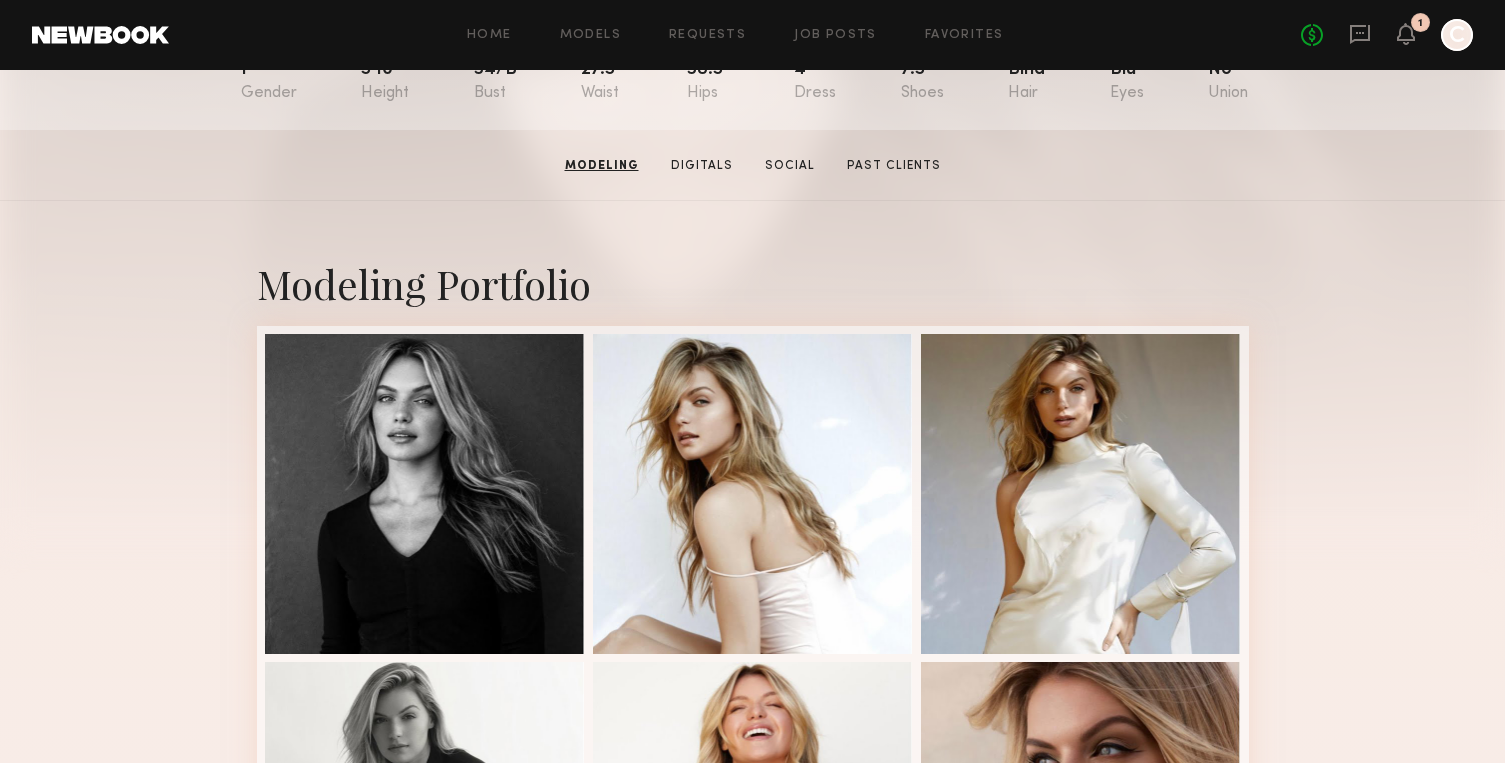 scroll, scrollTop: 0, scrollLeft: 0, axis: both 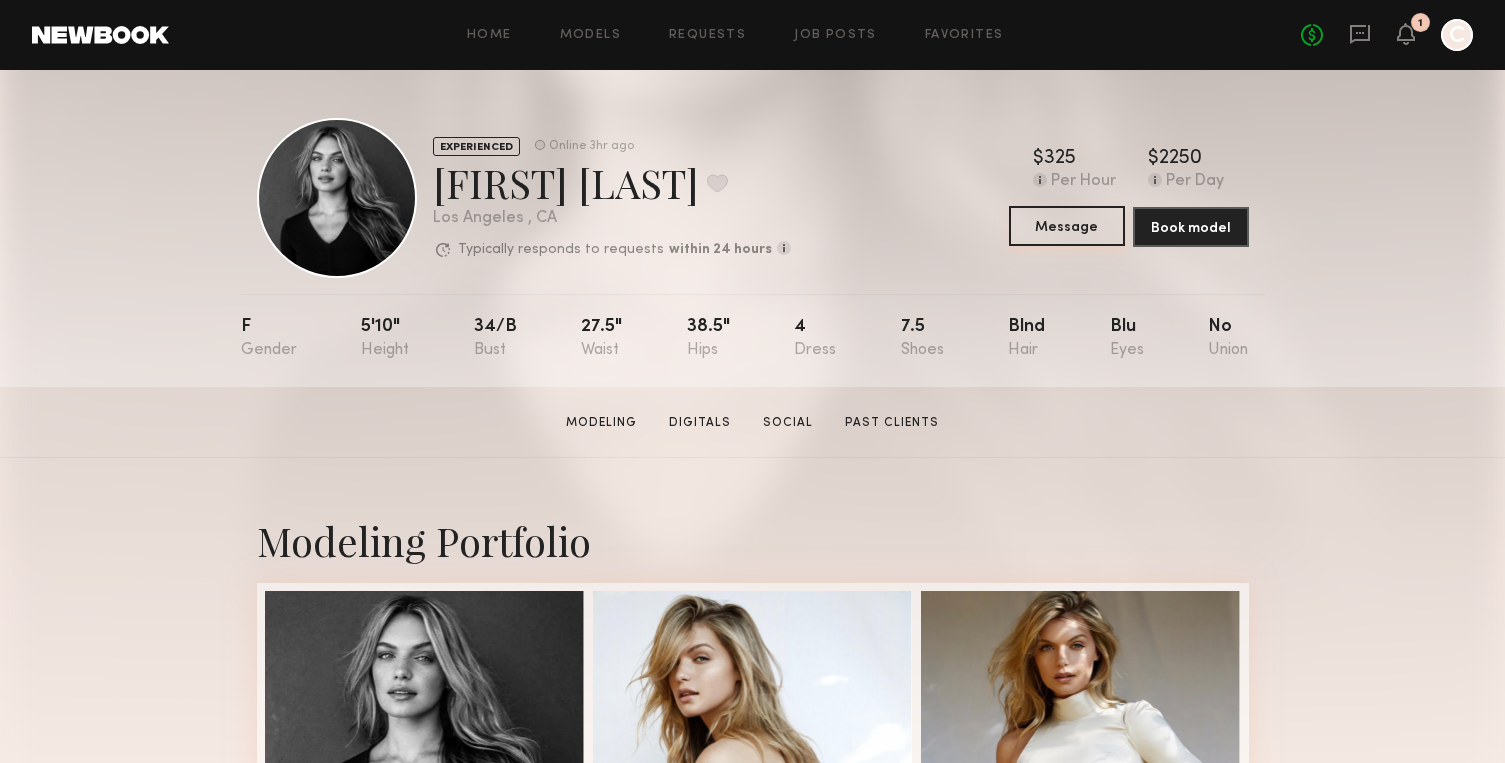 click on "Message" 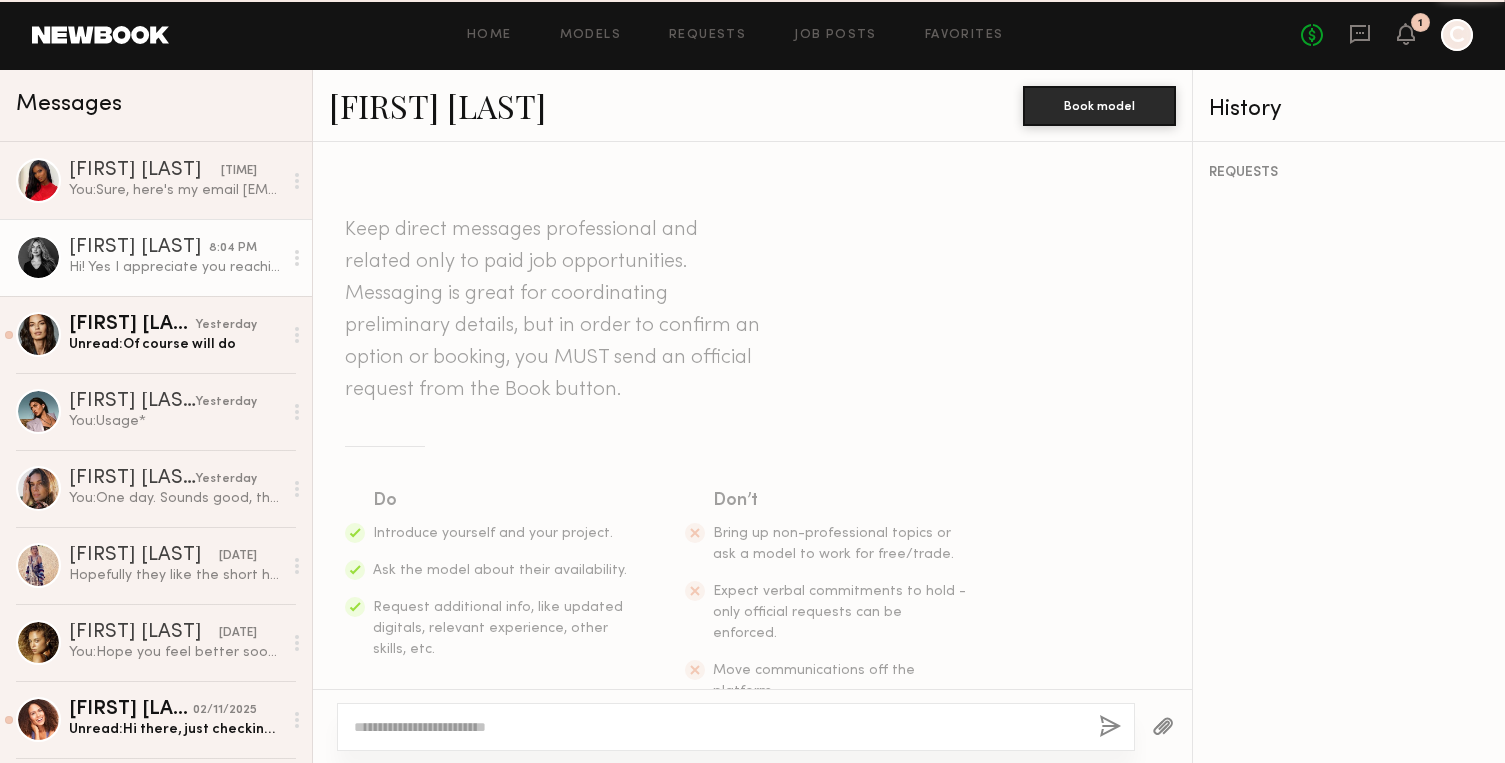 scroll, scrollTop: 579, scrollLeft: 0, axis: vertical 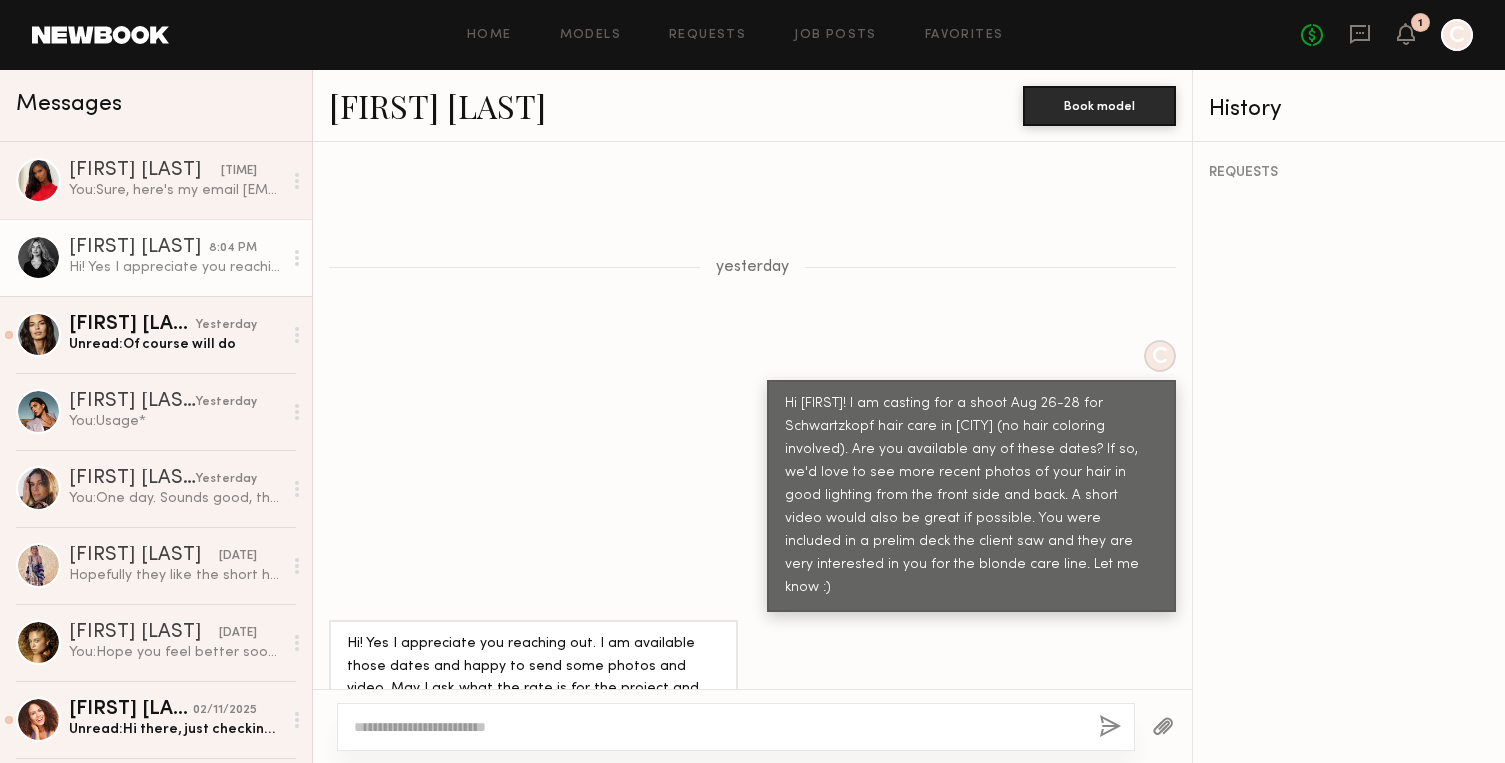click 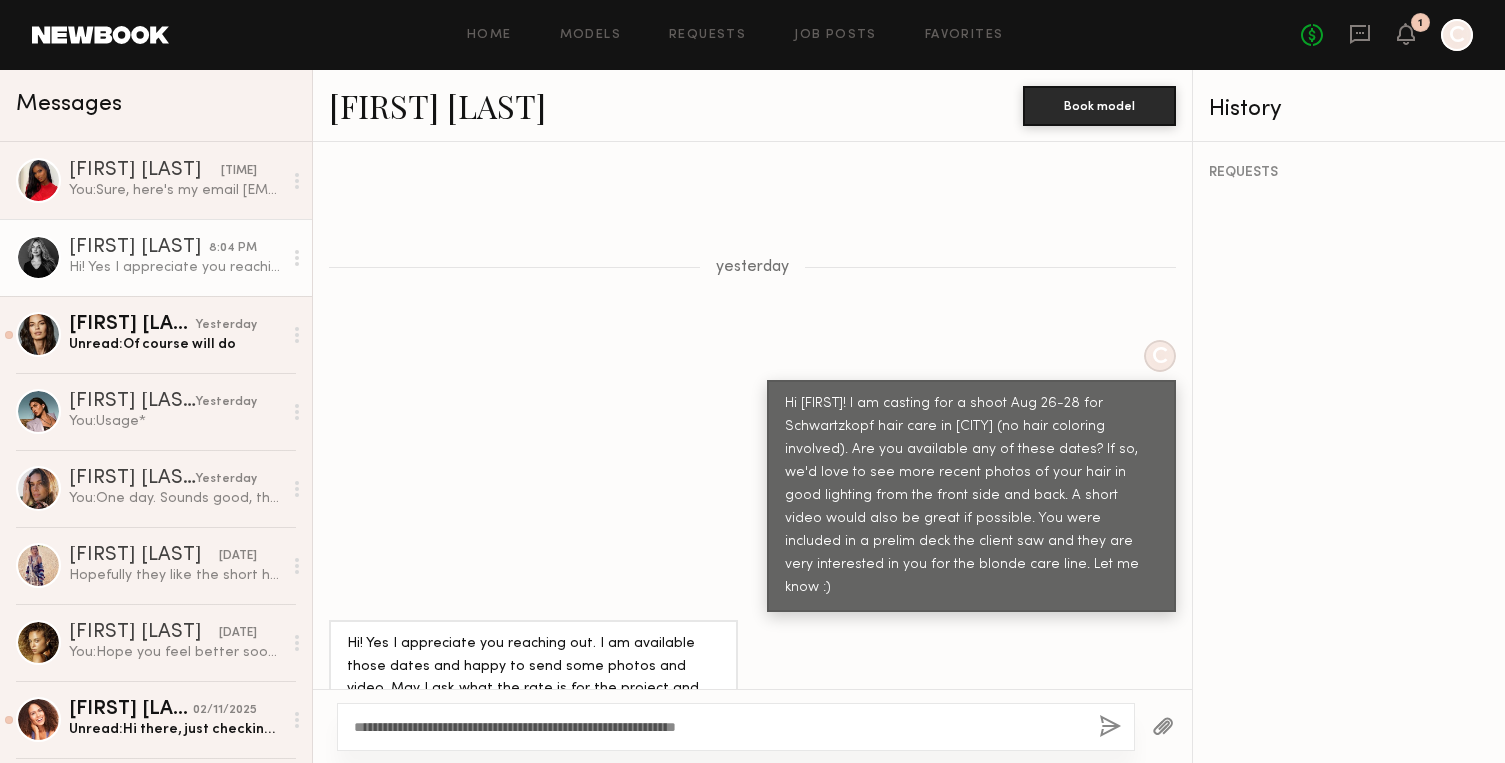 click on "**********" 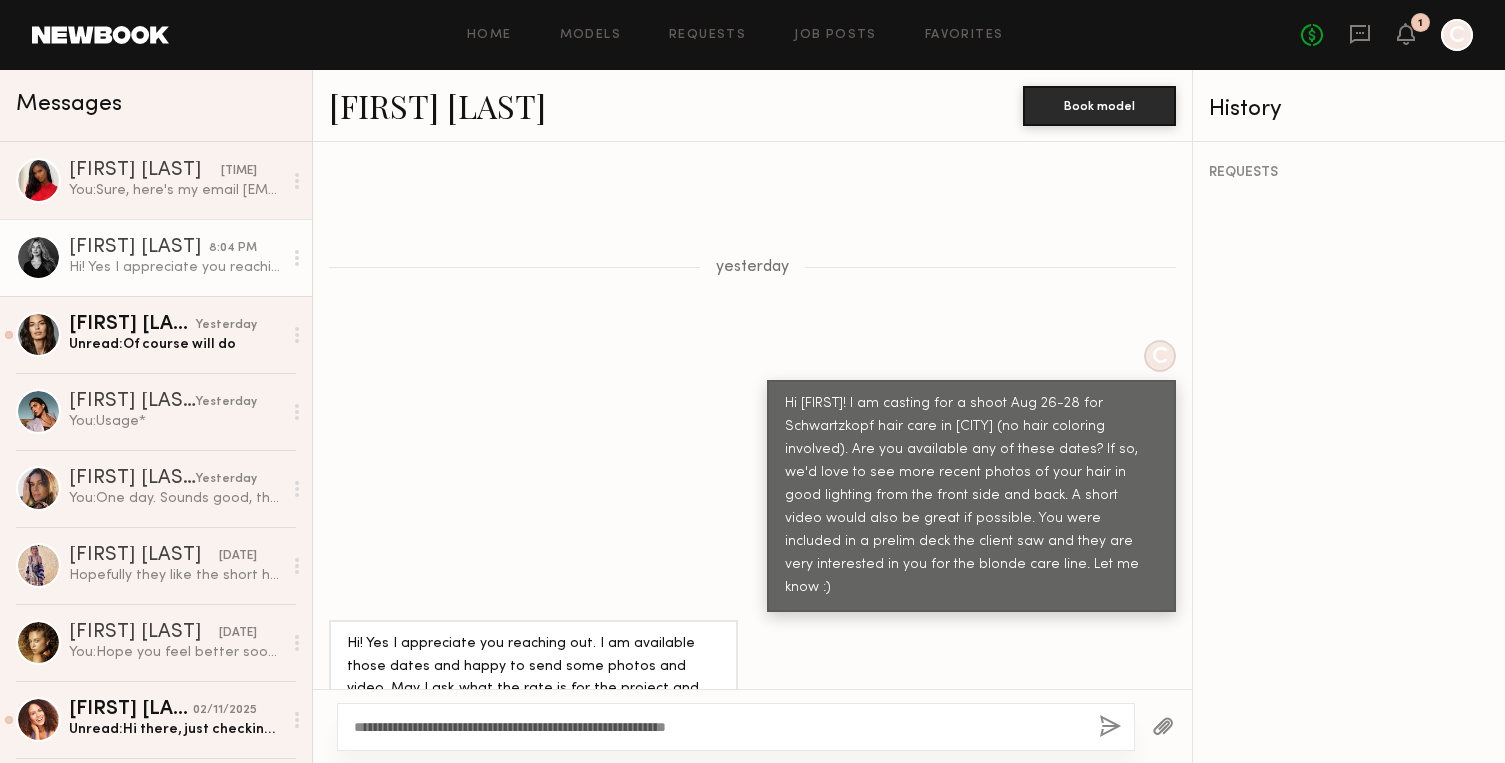 drag, startPoint x: 670, startPoint y: 727, endPoint x: 834, endPoint y: 727, distance: 164 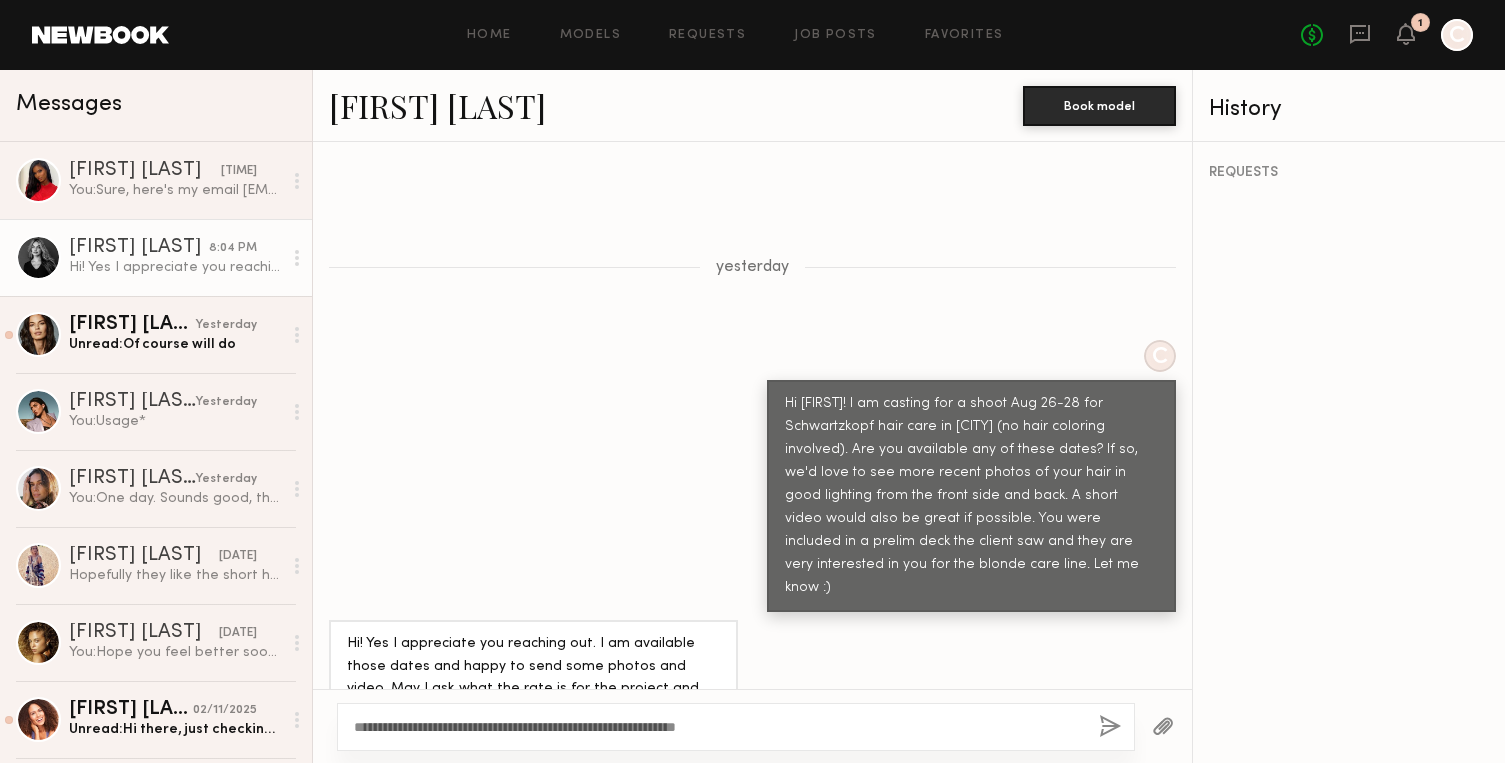 type on "**********" 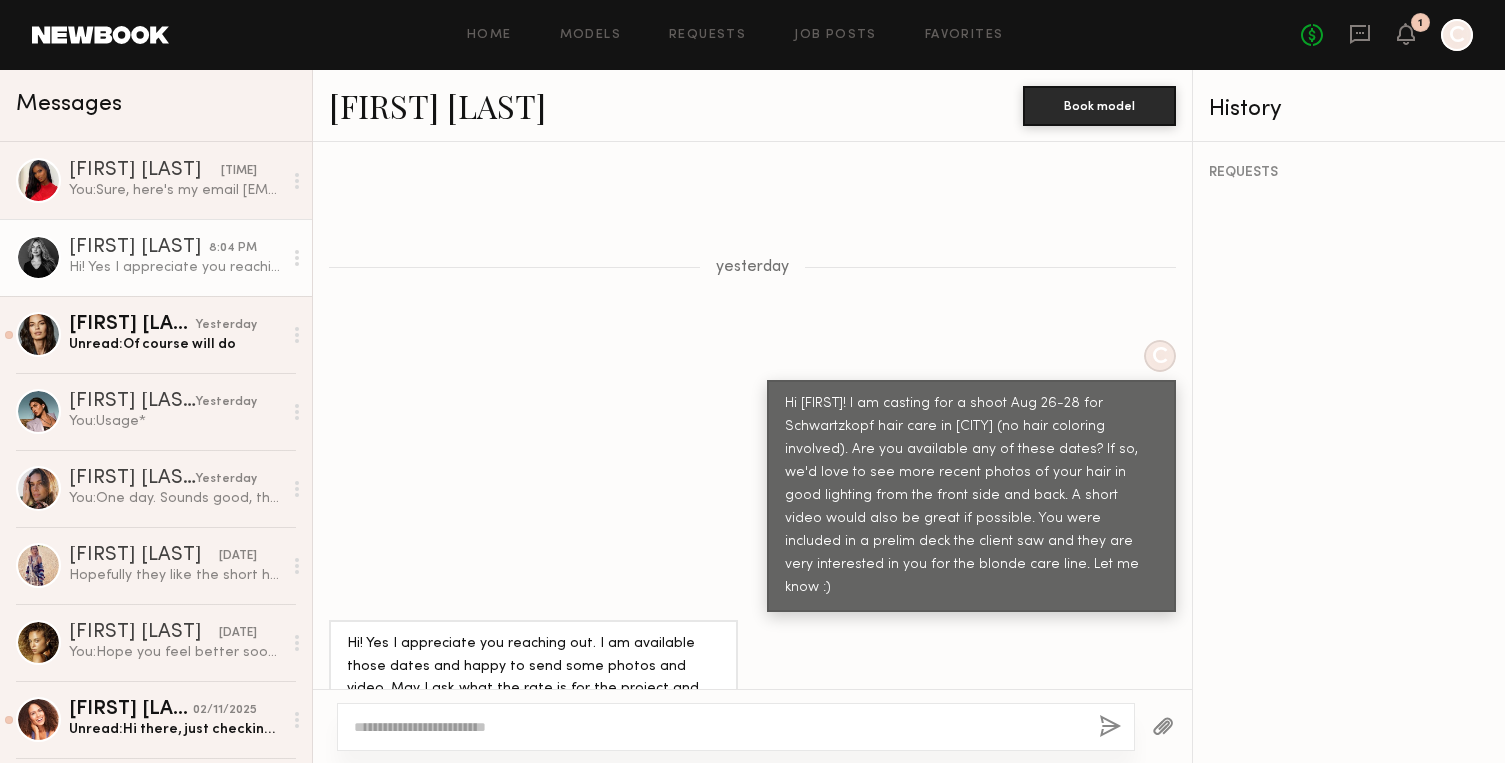 scroll, scrollTop: 850, scrollLeft: 0, axis: vertical 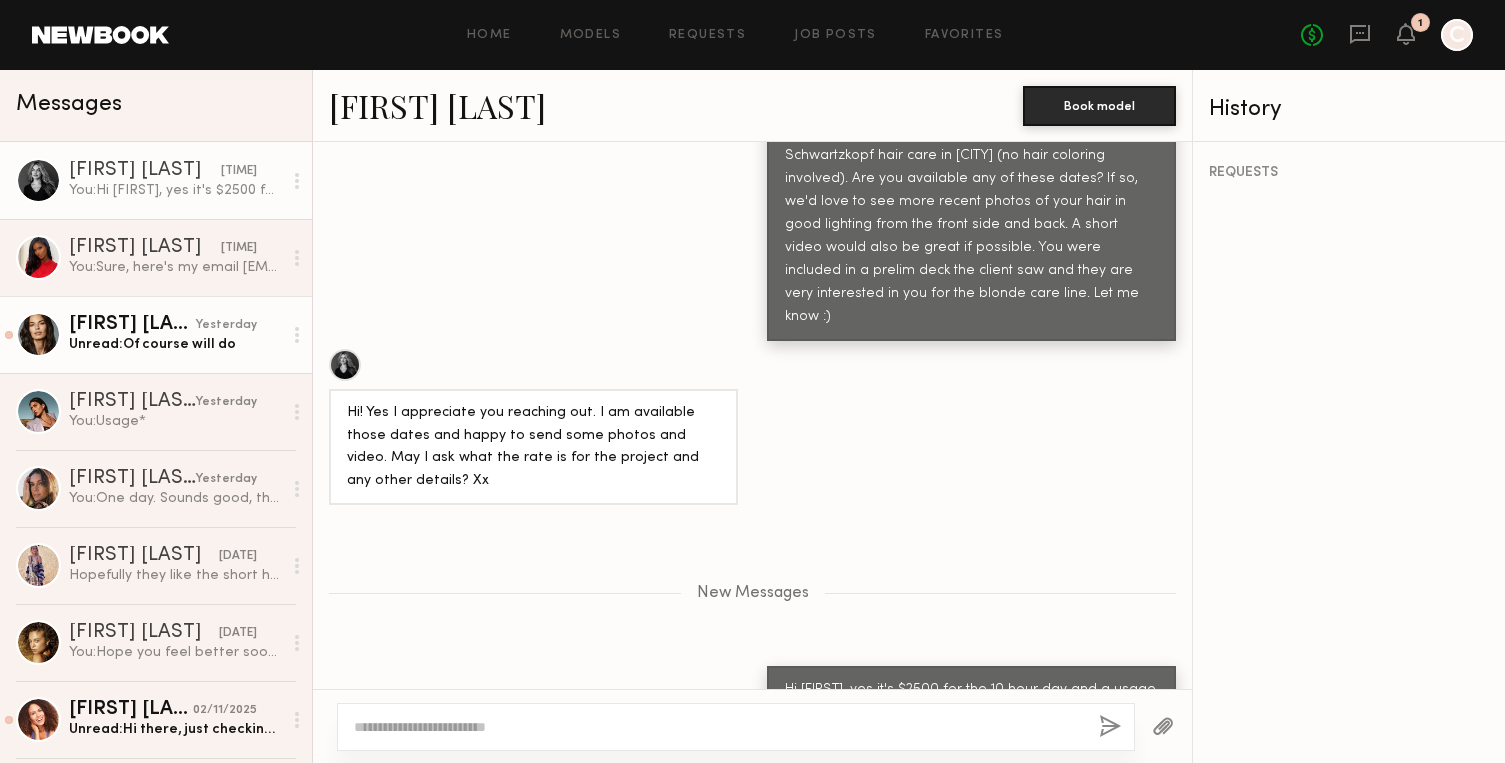 click on "[FIRST] [LAST]" 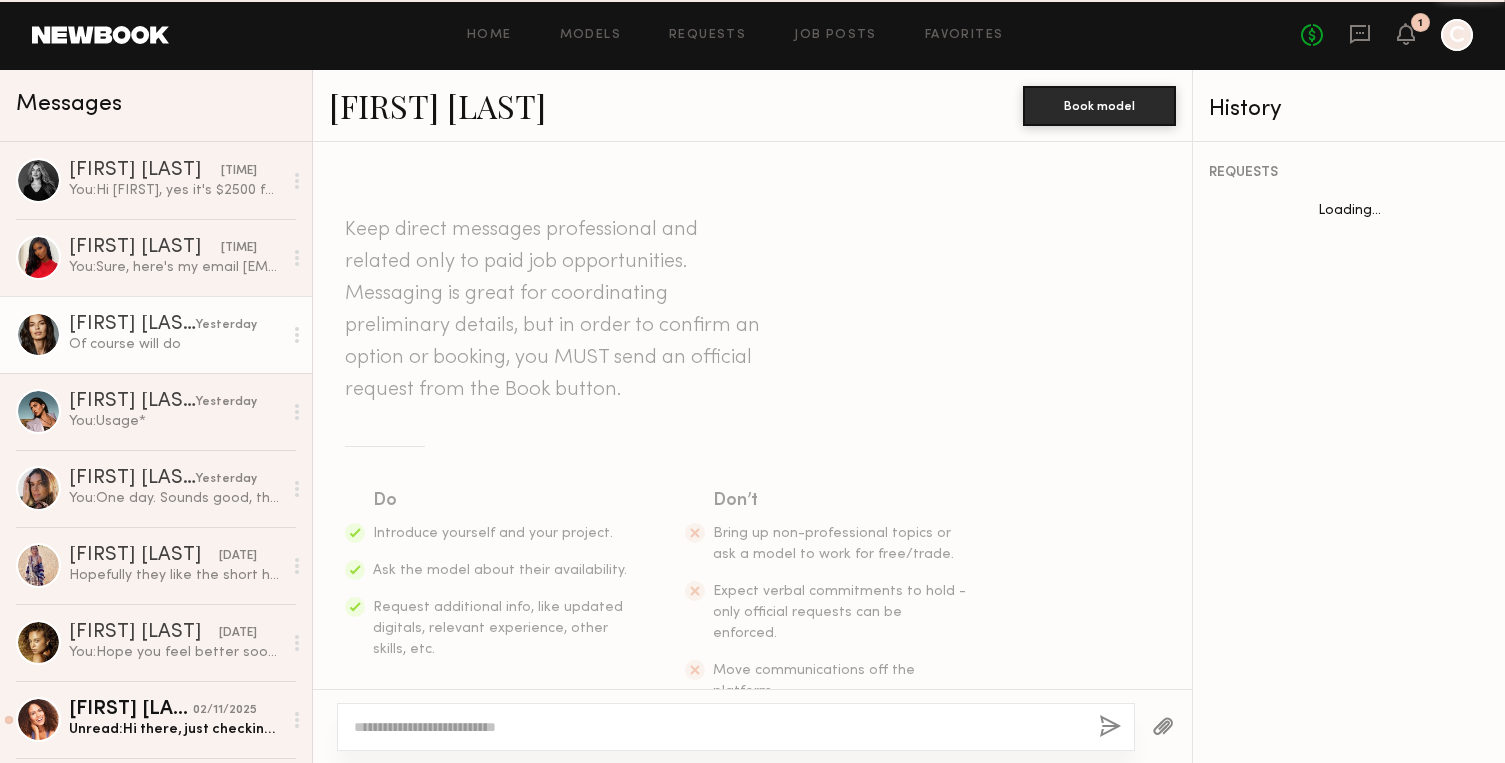 scroll, scrollTop: 606, scrollLeft: 0, axis: vertical 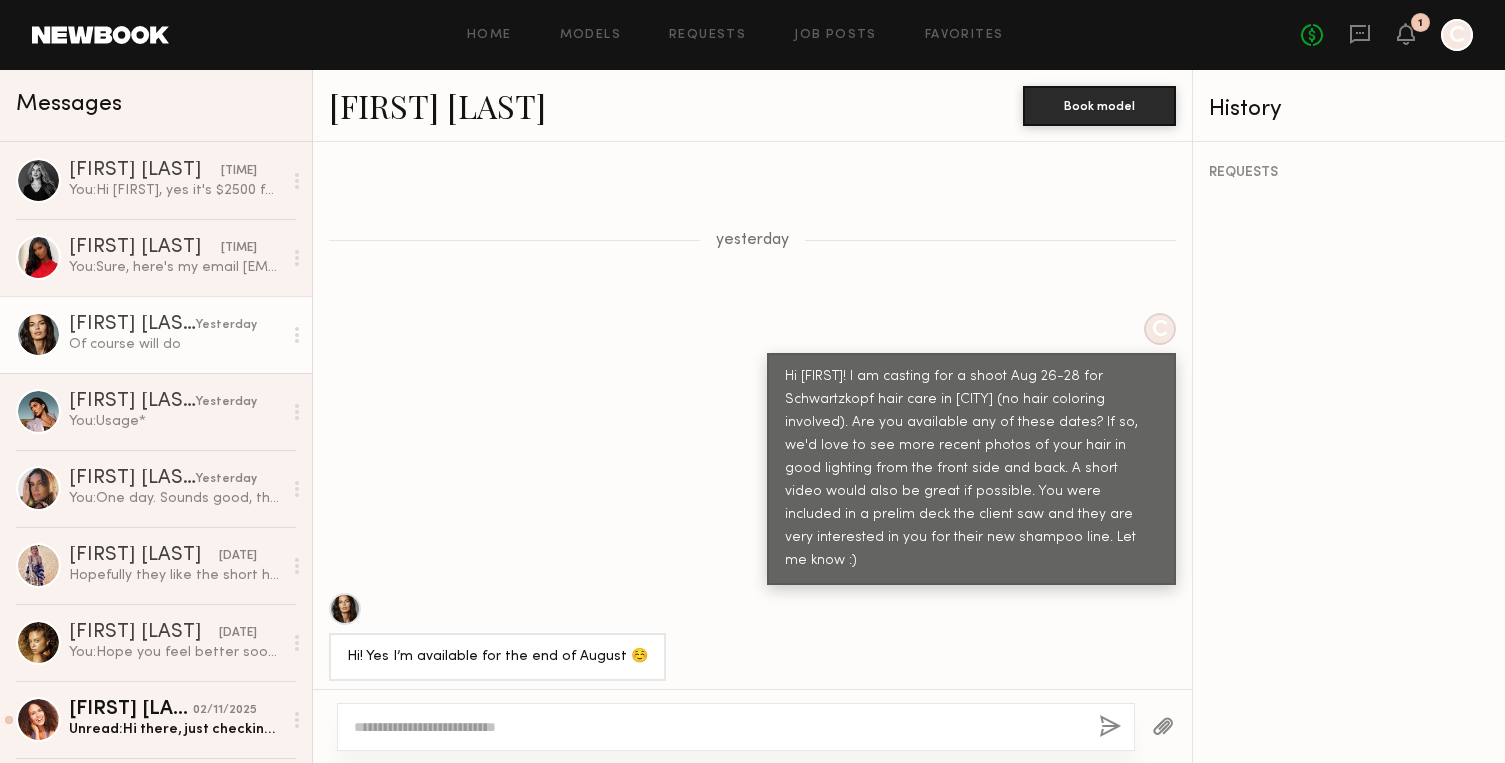 click 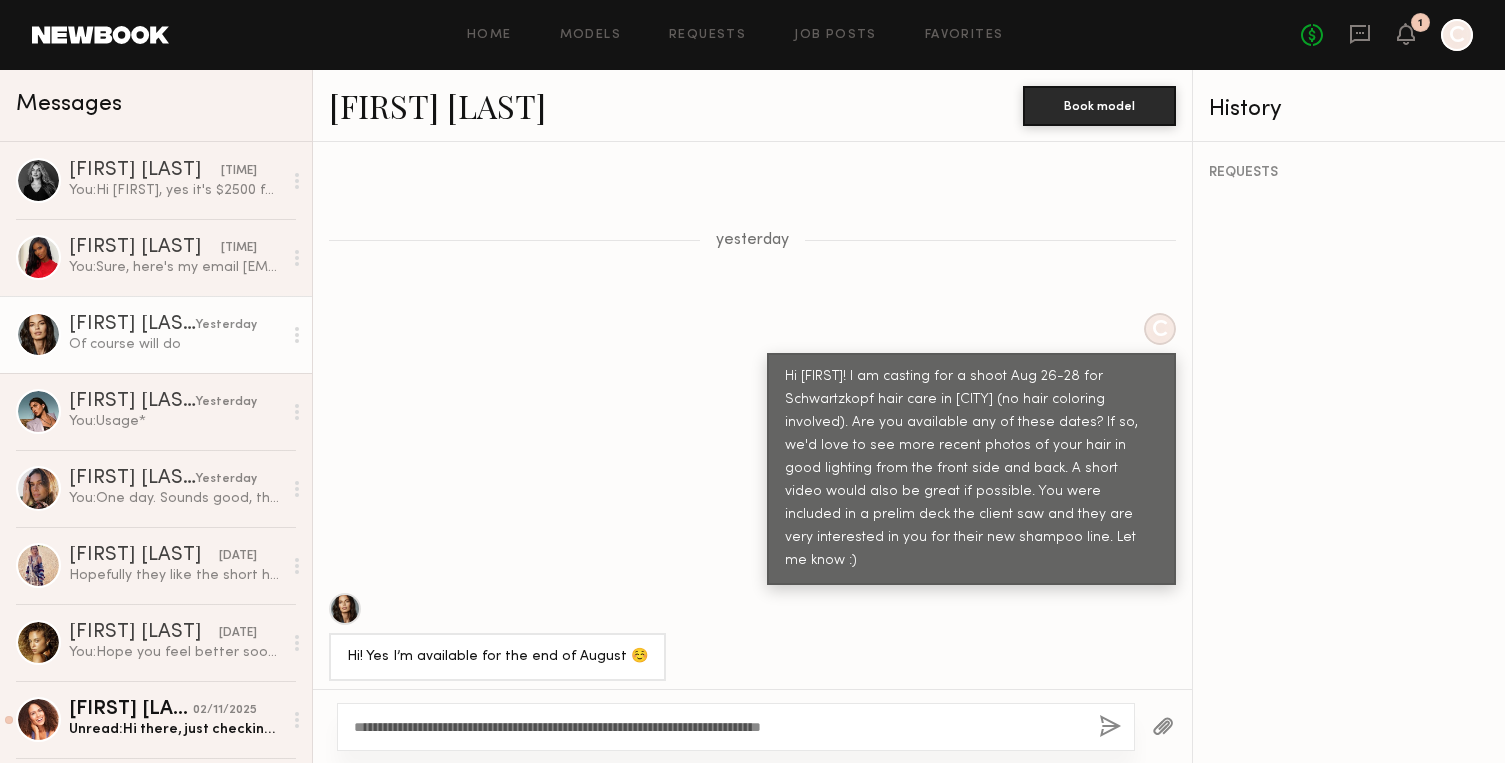 type on "**********" 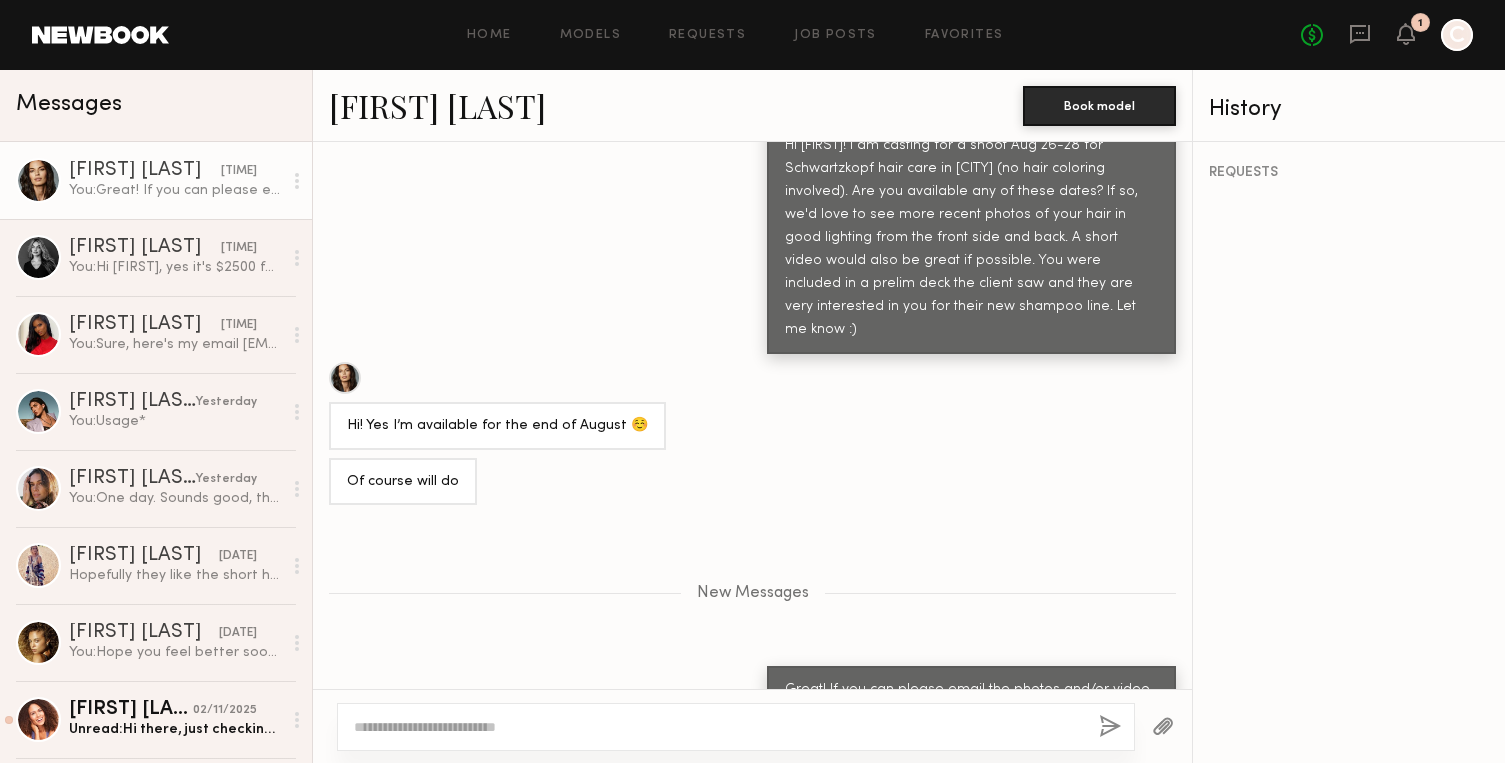scroll, scrollTop: 962, scrollLeft: 0, axis: vertical 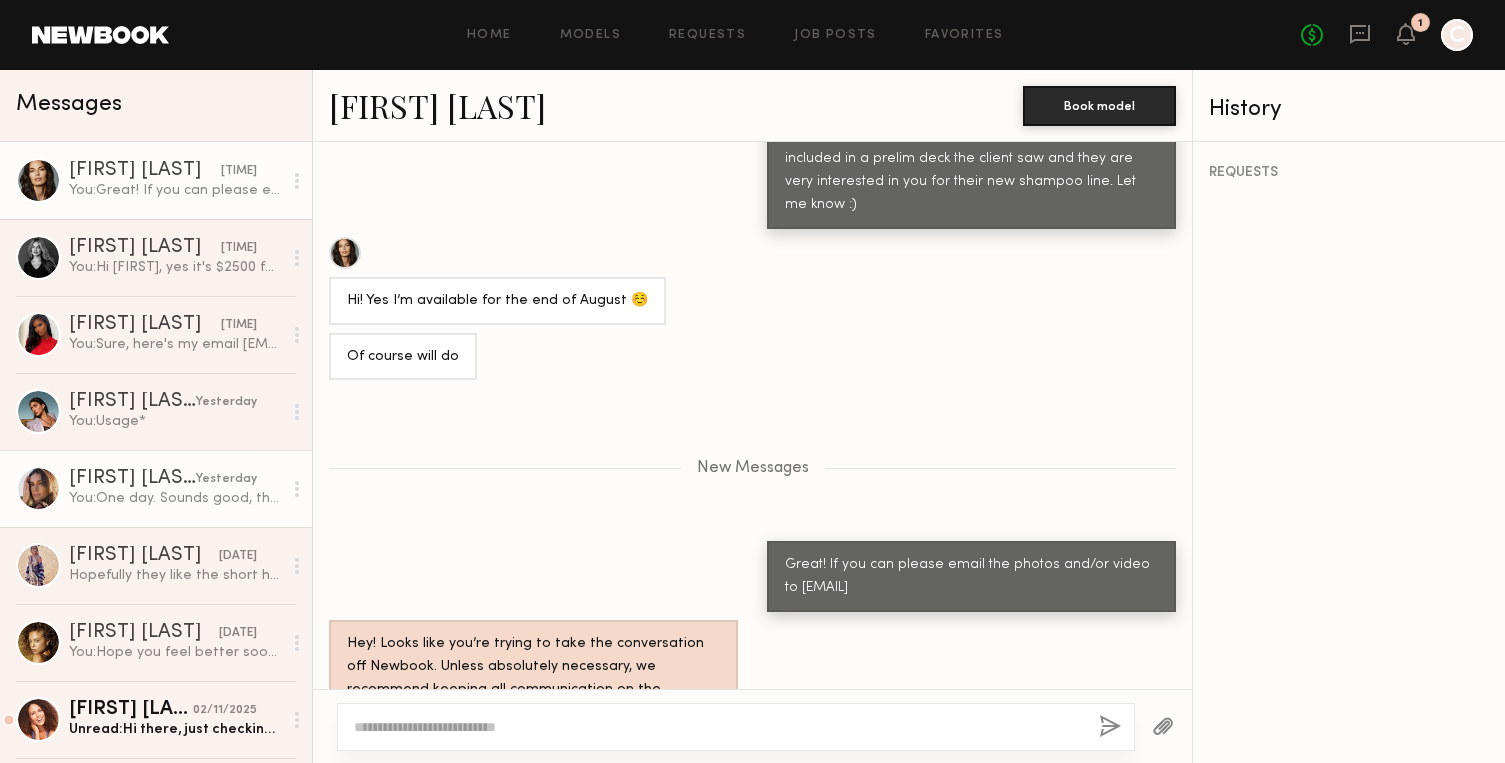 click on "[FIRST]:  One day. Sounds good, thank you" 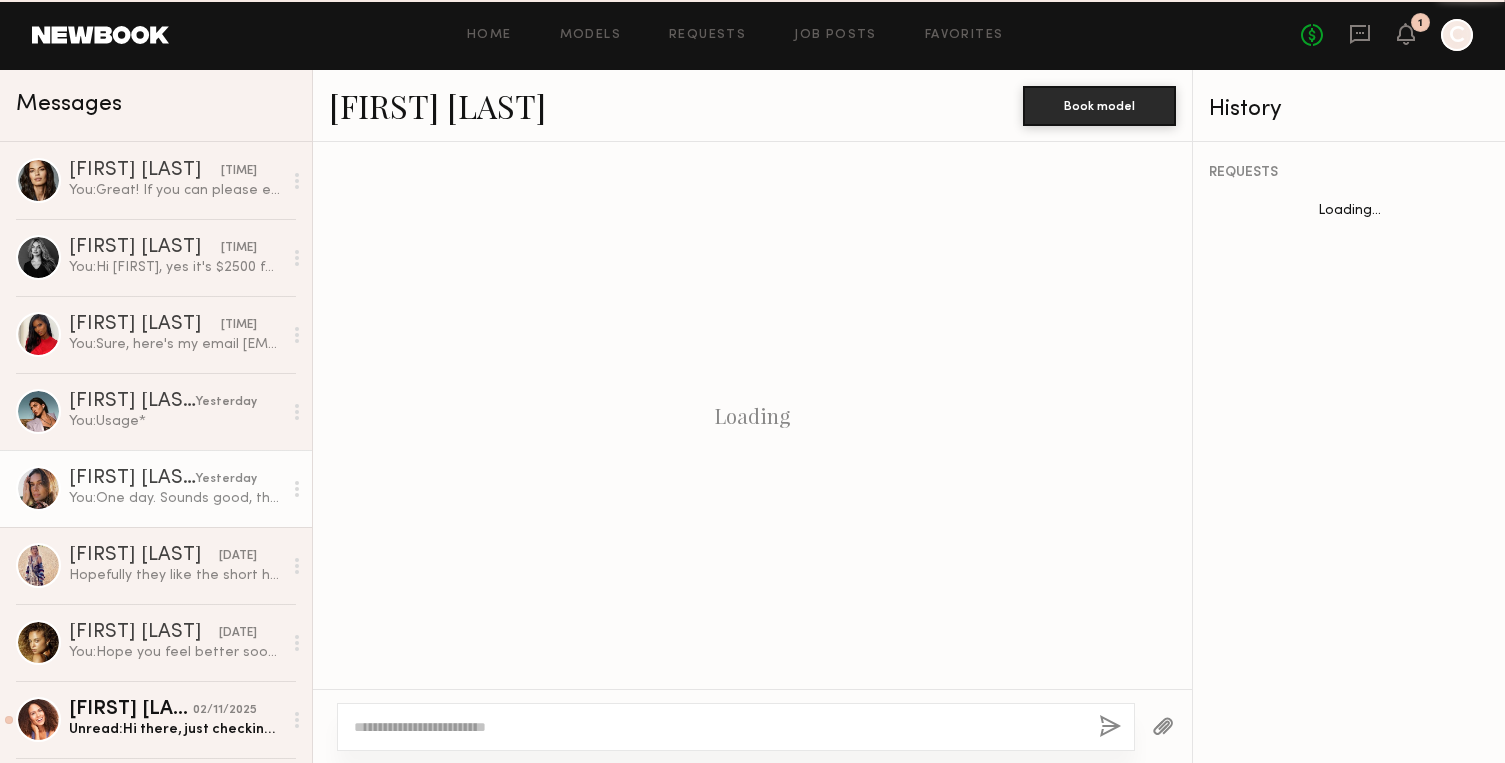 scroll, scrollTop: 877, scrollLeft: 0, axis: vertical 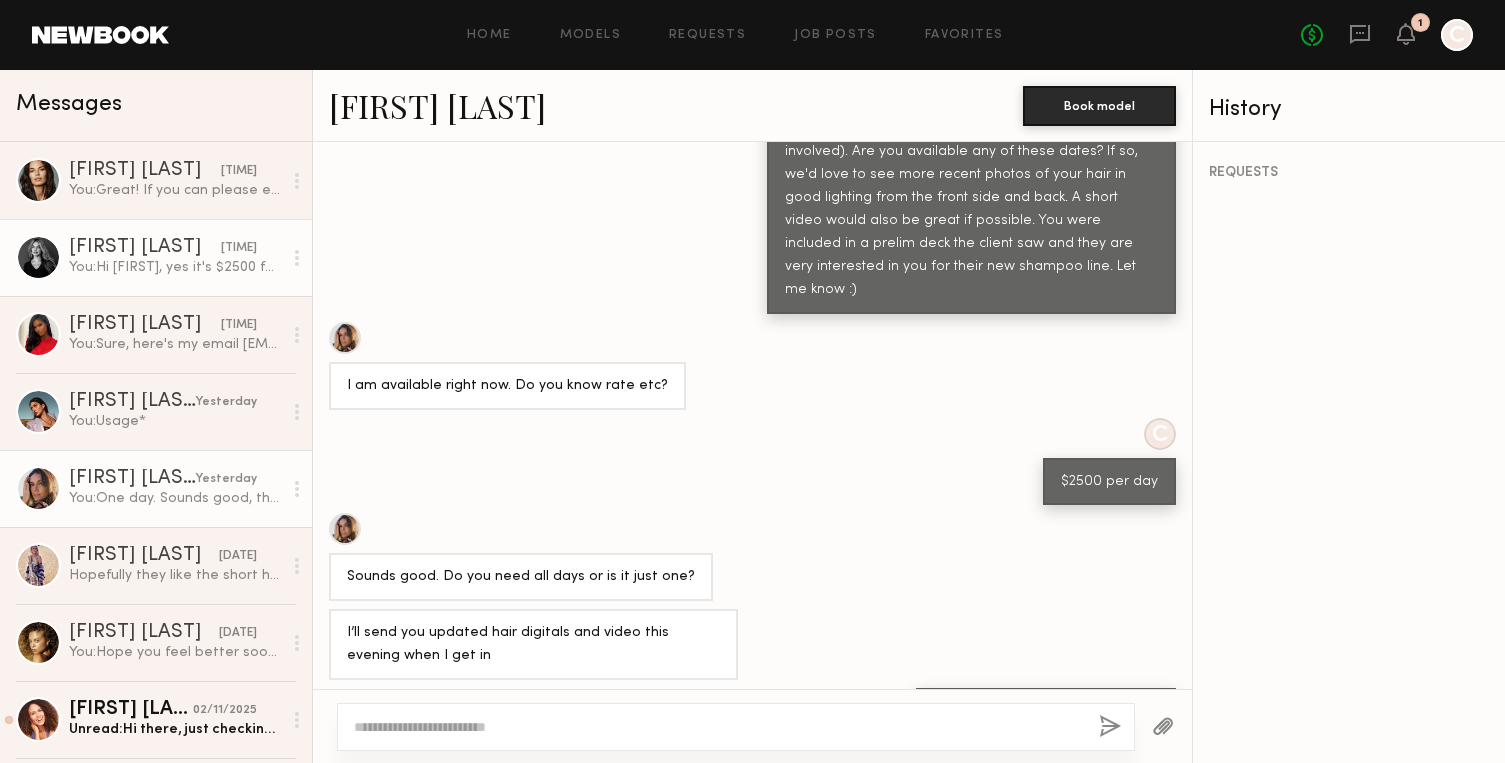 click on "[FIRST] [LAST], [TIME] [FIRST]:  Hi [FIRST], yes it's $2500 for the 10 hour day and a usage buyout" 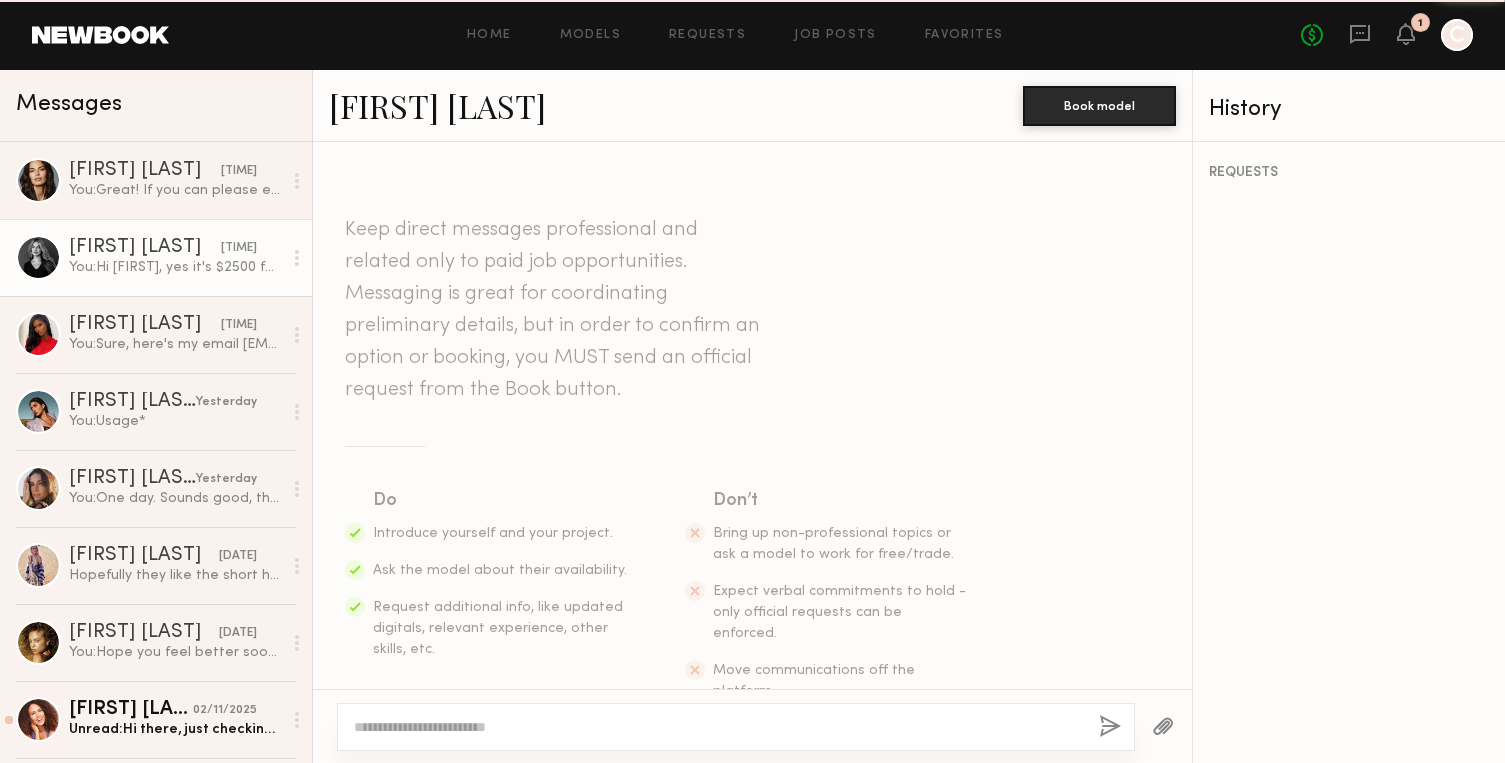 scroll, scrollTop: 698, scrollLeft: 0, axis: vertical 